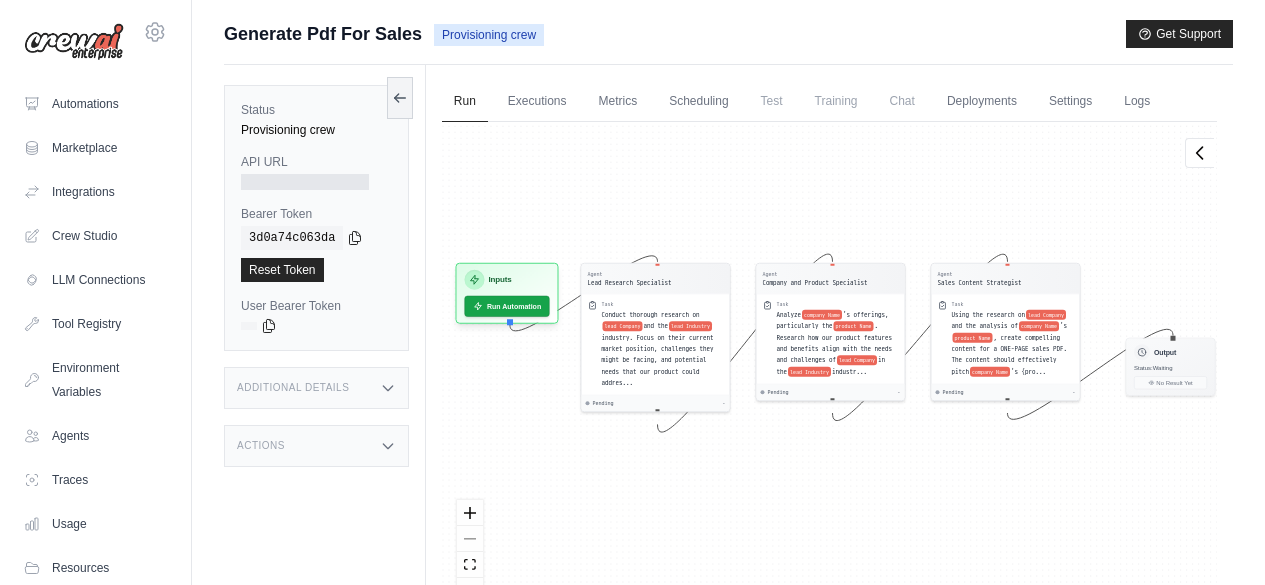 scroll, scrollTop: 0, scrollLeft: 0, axis: both 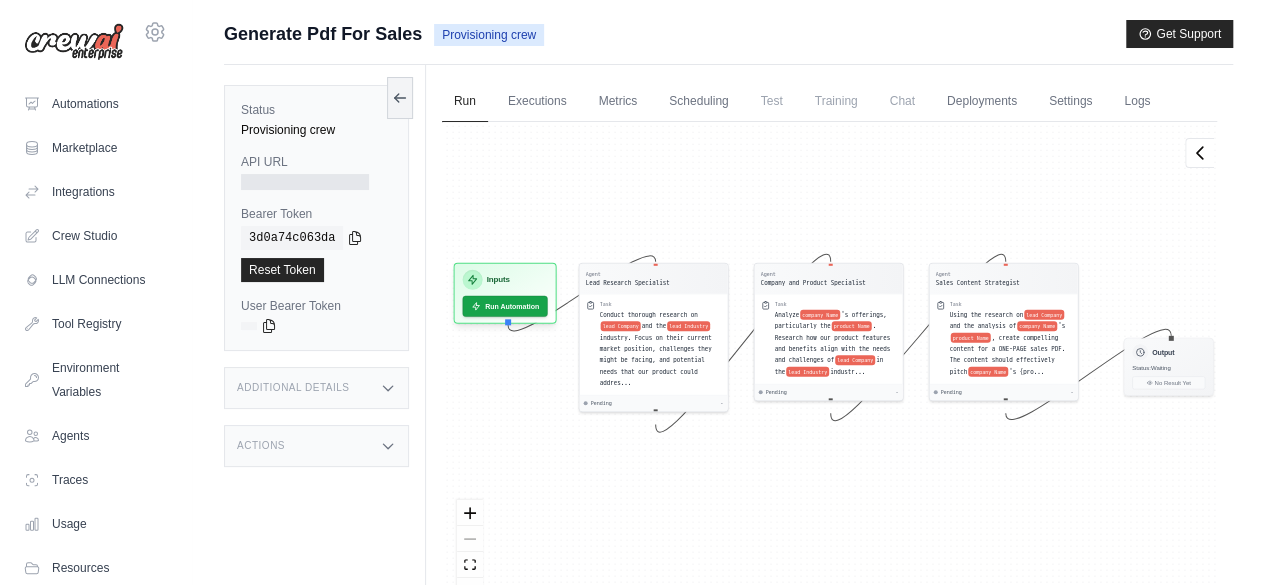 click on "Agent Lead Research Specialist Task Conduct thorough research on lead Company and the lead Industry industry. Focus on their current market position, challenges they might be facing, and potential needs that our product could addres... Pending - Agent Company and Product Specialist Task Analyze company Name's offerings, particularly the product Name. Research how our product features and benefits align with the needs and challenges of lead Company in the lead Industry industr... Pending - Agent Sales Content Strategist Task Using the research on lead Company and the analysis of company Name's product Name, create compelling content for a ONE-PAGE sales PDF. The content should effectively pitch company Name's {pro... Pending - Inputs Run Automation Output Status: Waiting No Result Yet" at bounding box center [829, 370] 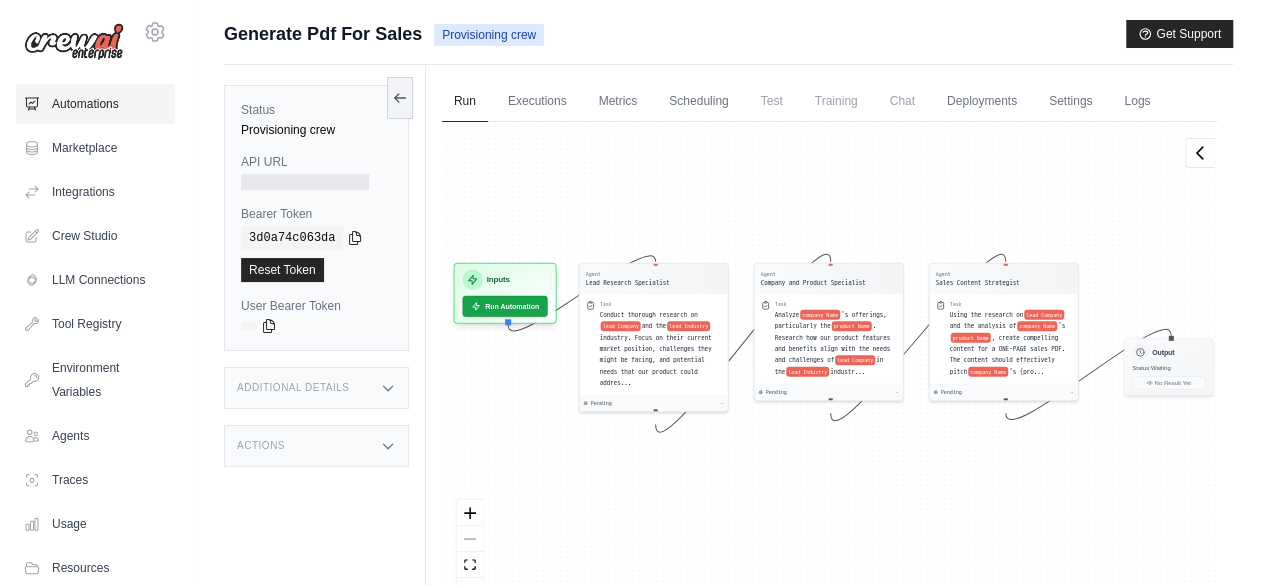 click on "Automations" at bounding box center (95, 104) 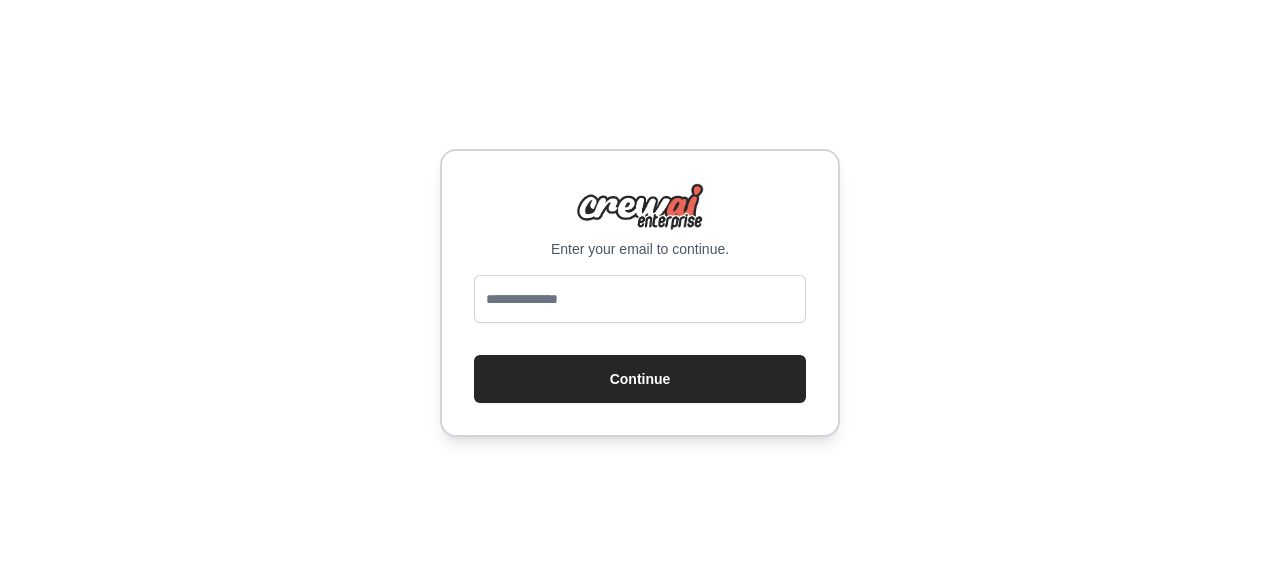 scroll, scrollTop: 0, scrollLeft: 0, axis: both 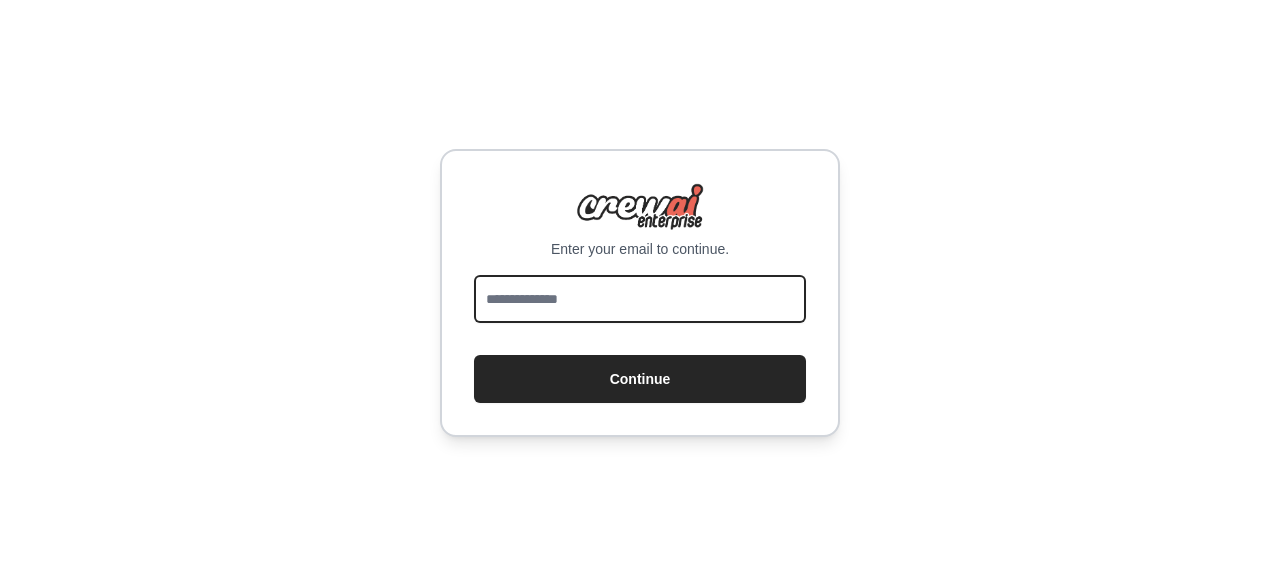 click at bounding box center [640, 299] 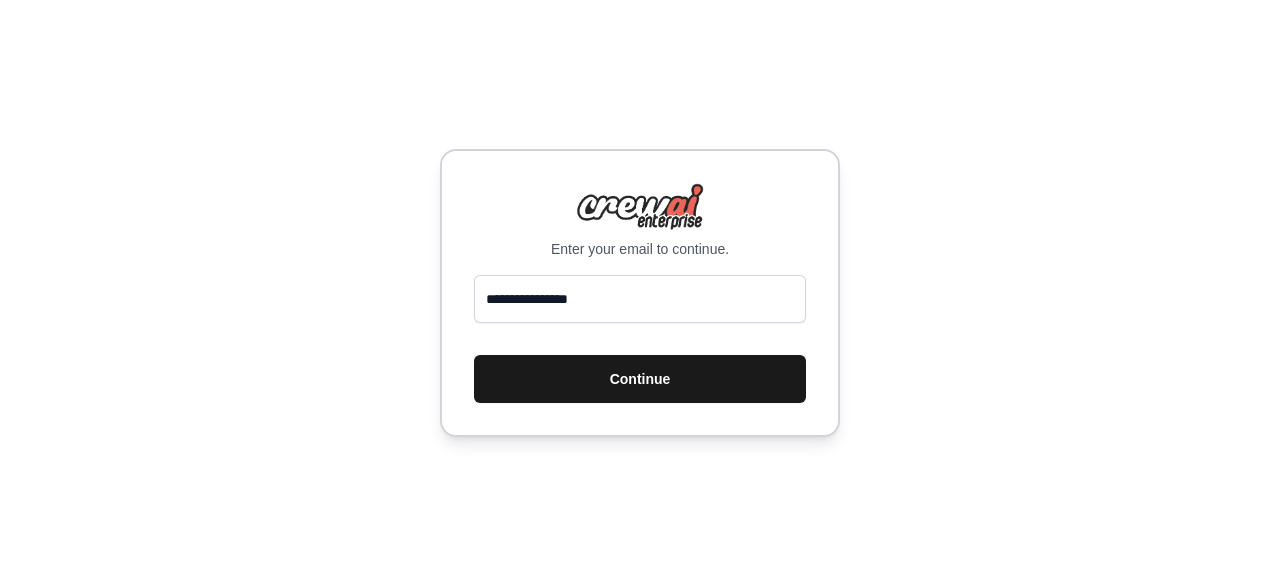 click on "Continue" at bounding box center (640, 379) 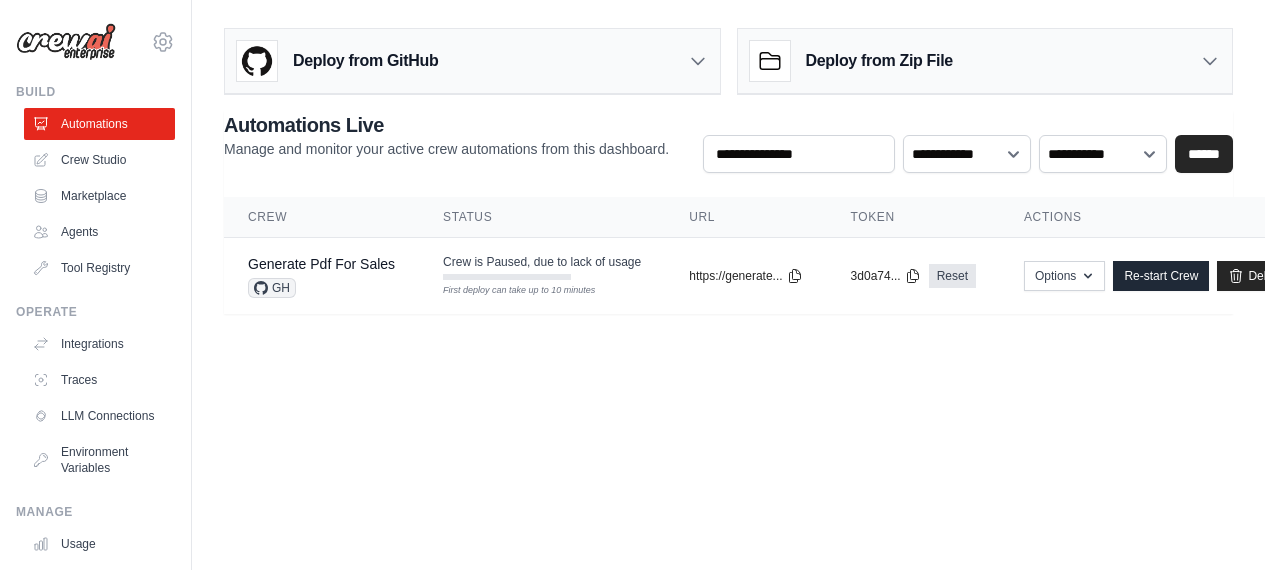 scroll, scrollTop: 0, scrollLeft: 0, axis: both 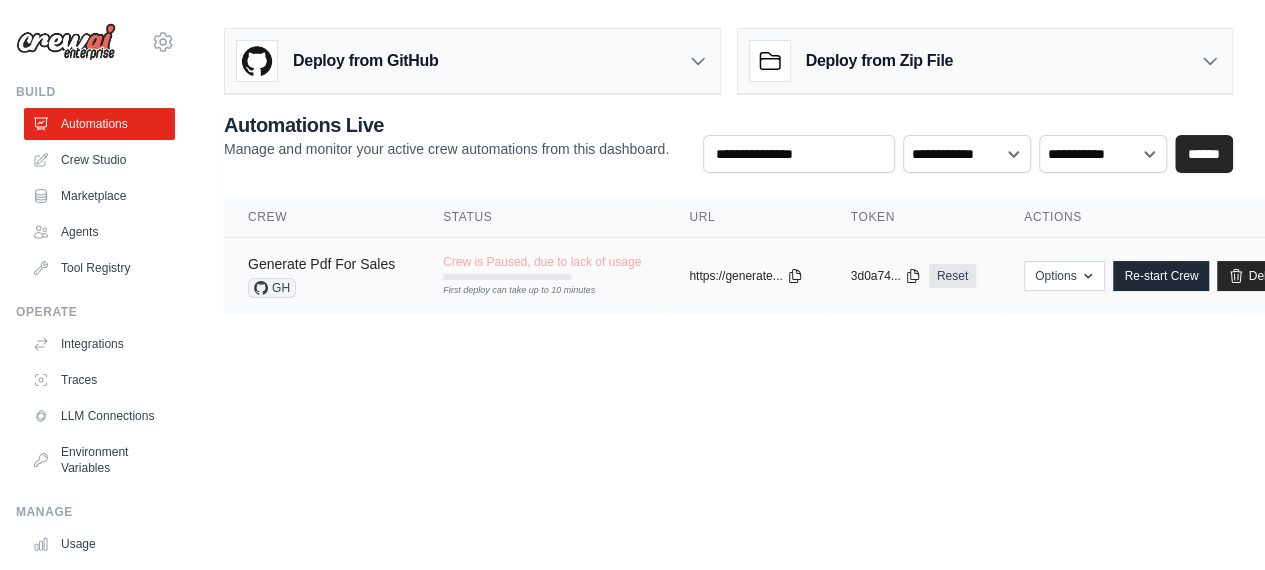 click on "Generate Pdf For Sales" at bounding box center [321, 264] 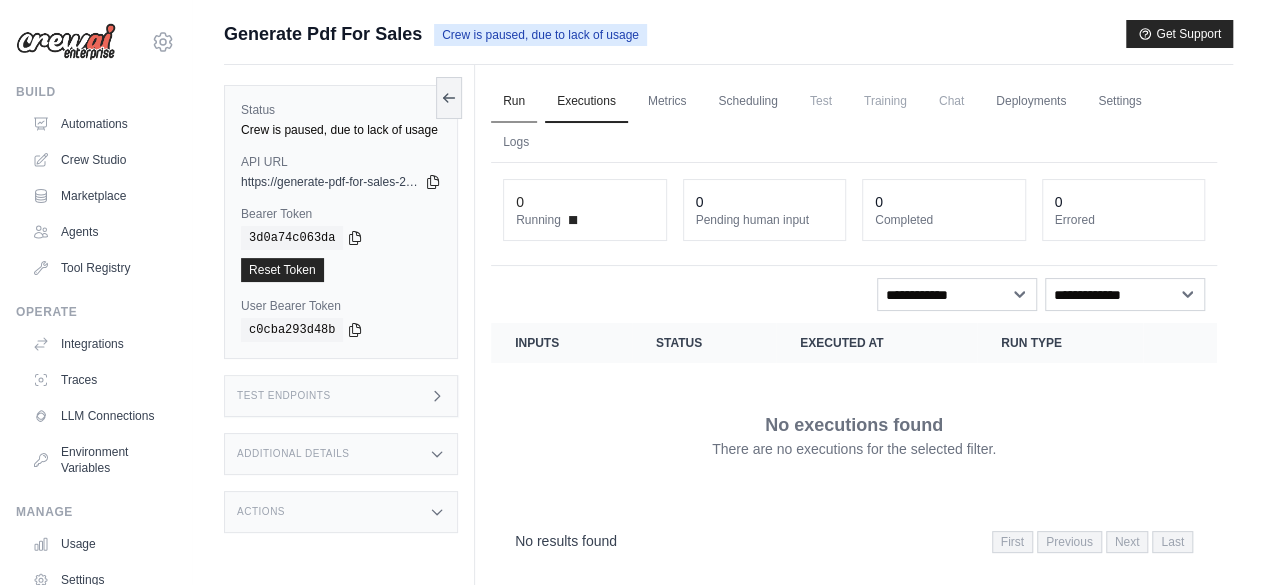 click on "Run" at bounding box center [514, 102] 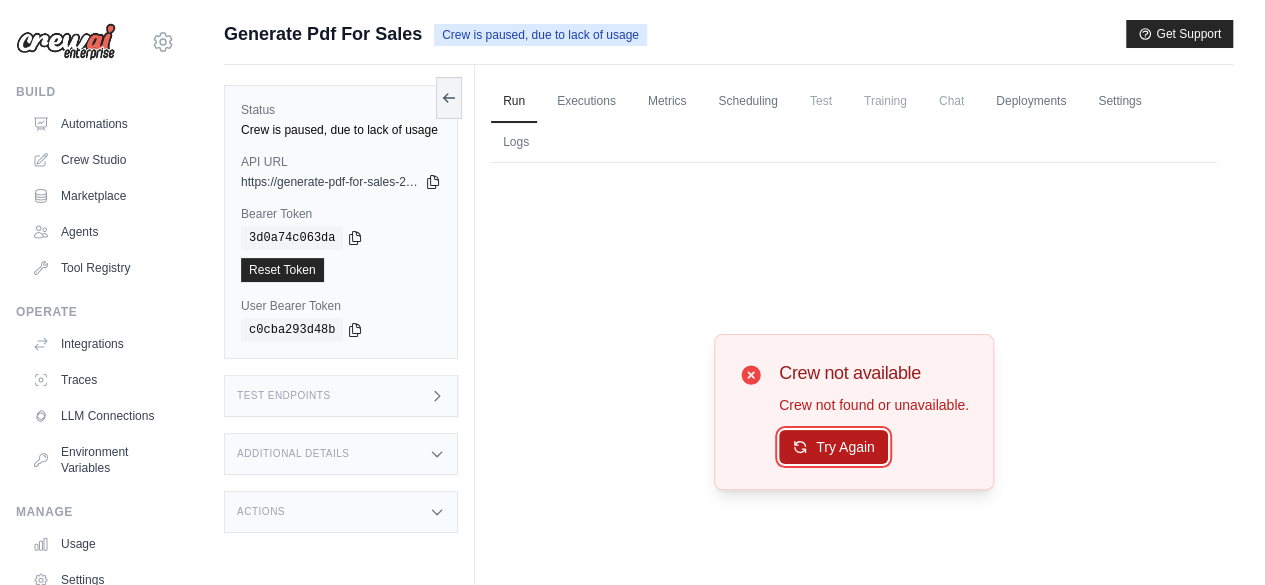 click on "Try Again" at bounding box center (833, 447) 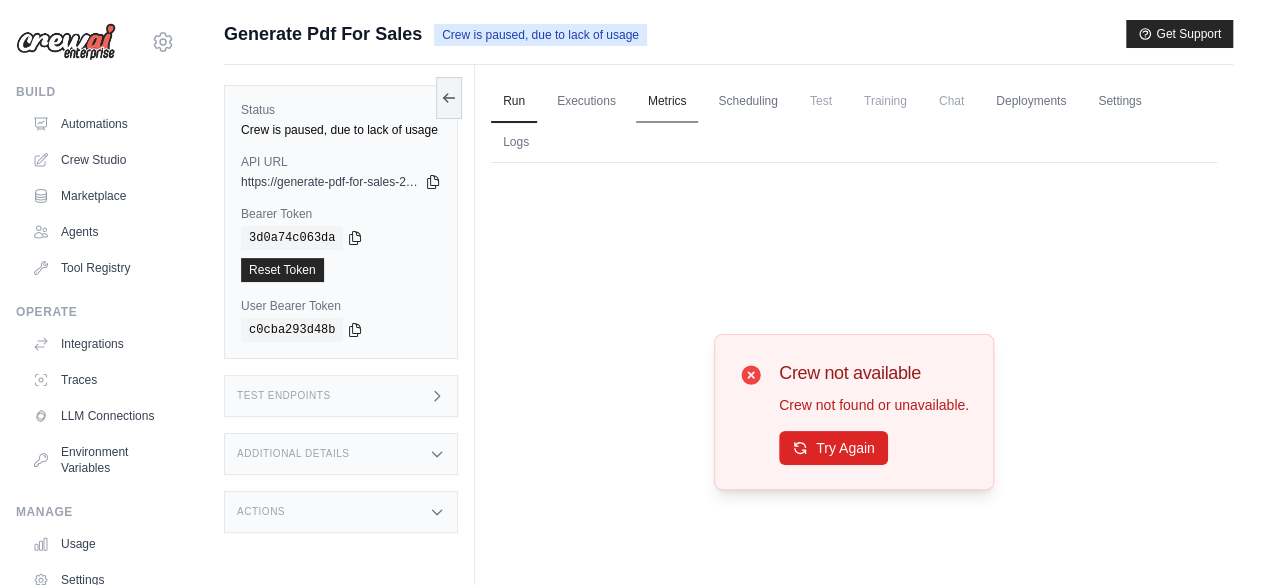 click on "Metrics" at bounding box center [667, 102] 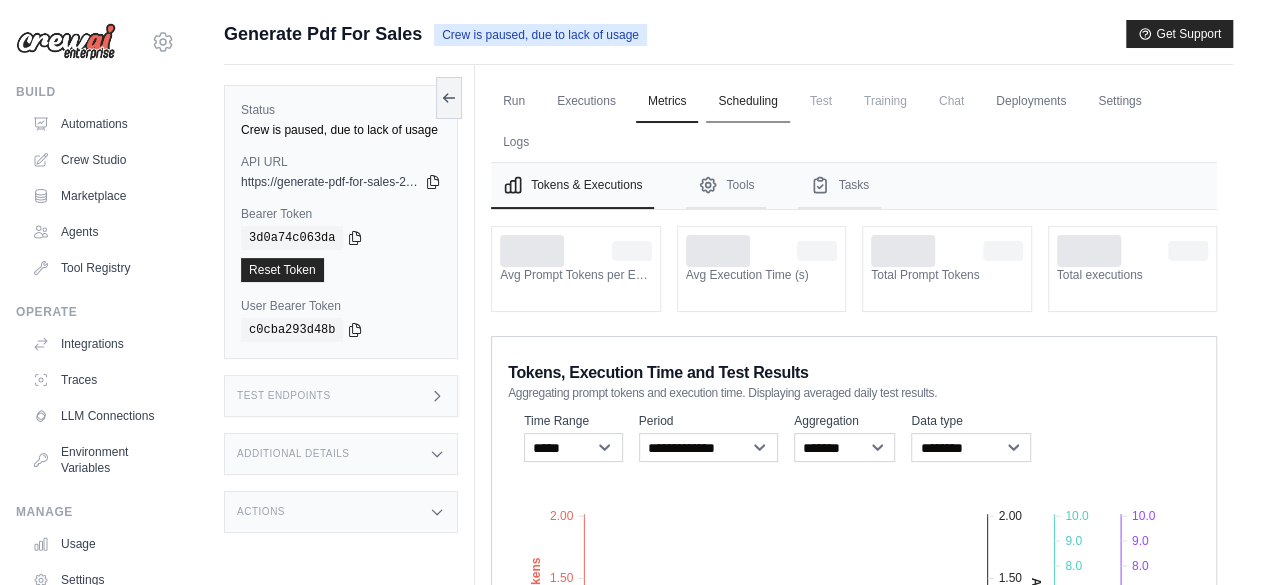 click on "Scheduling" at bounding box center [747, 102] 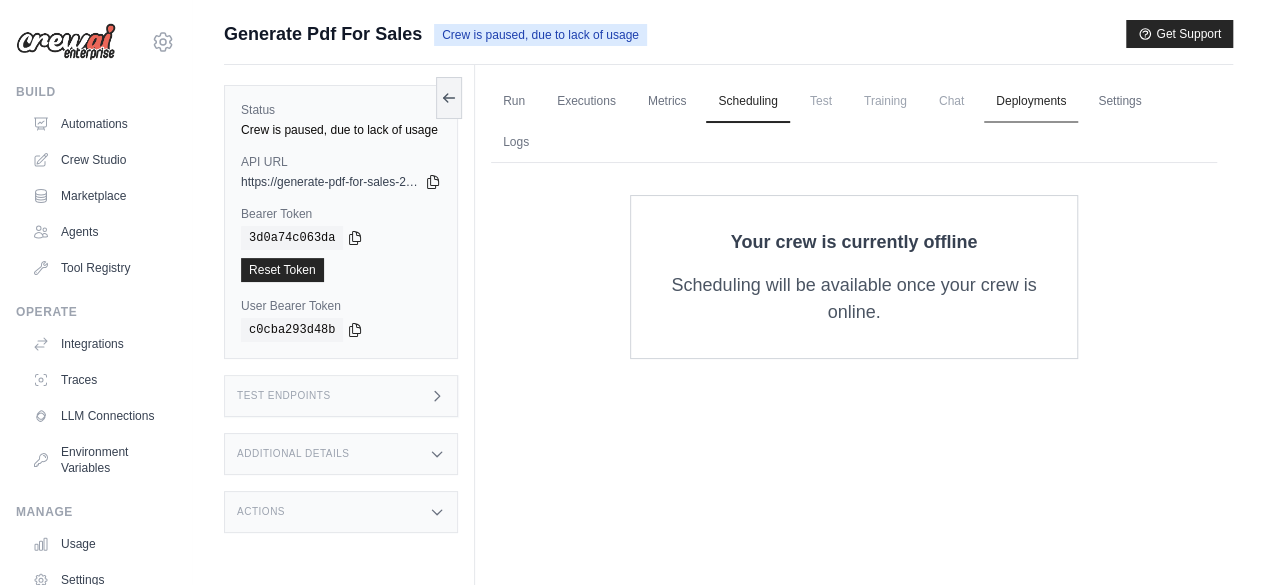click on "Deployments" at bounding box center [1031, 102] 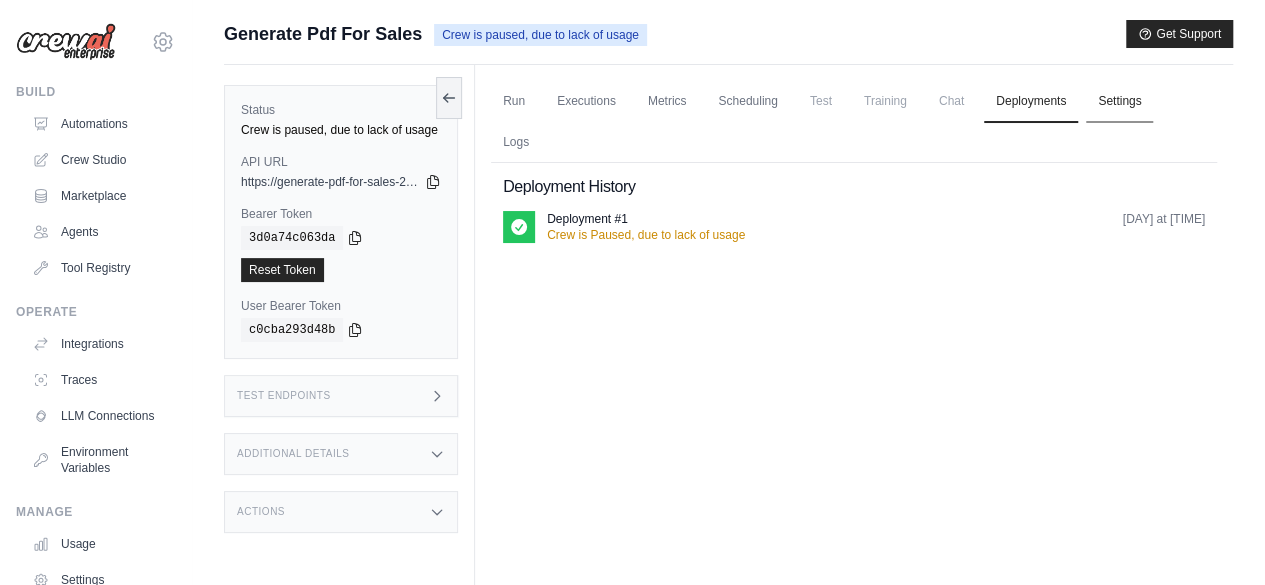 click on "Settings" at bounding box center [1119, 102] 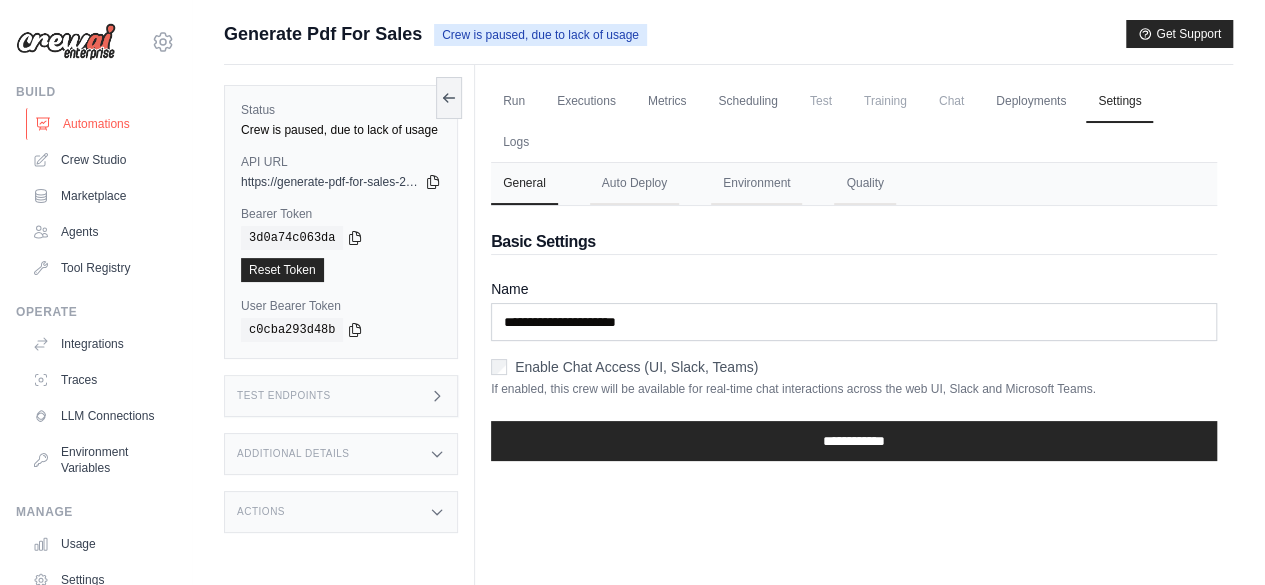 click on "Automations" at bounding box center [101, 124] 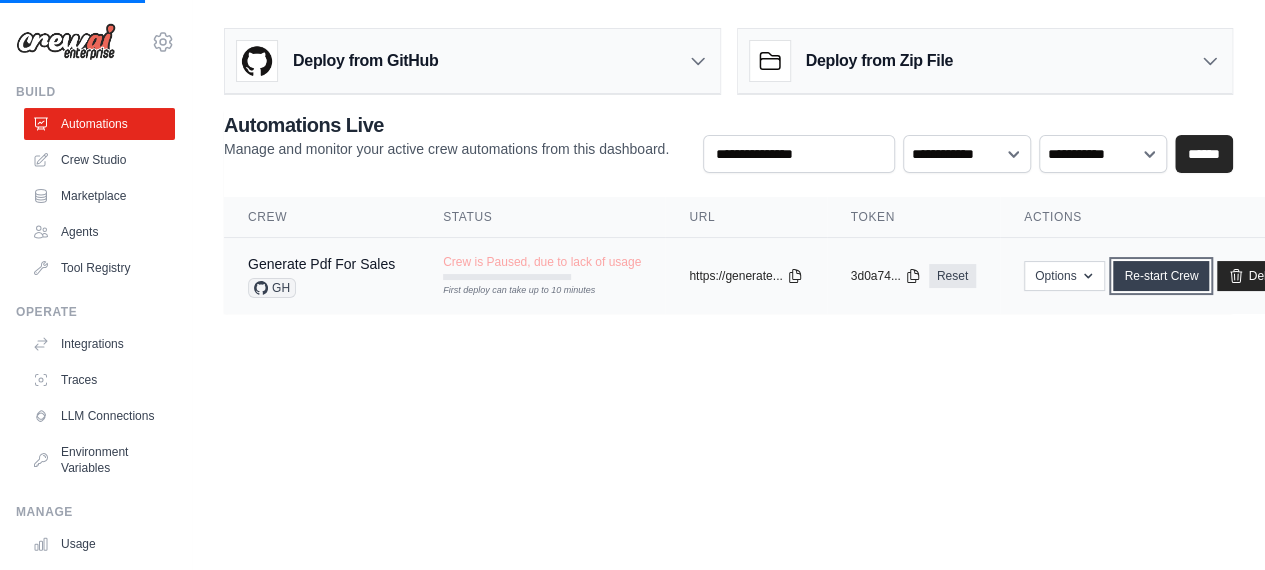 click on "Re-start Crew" at bounding box center (1161, 276) 